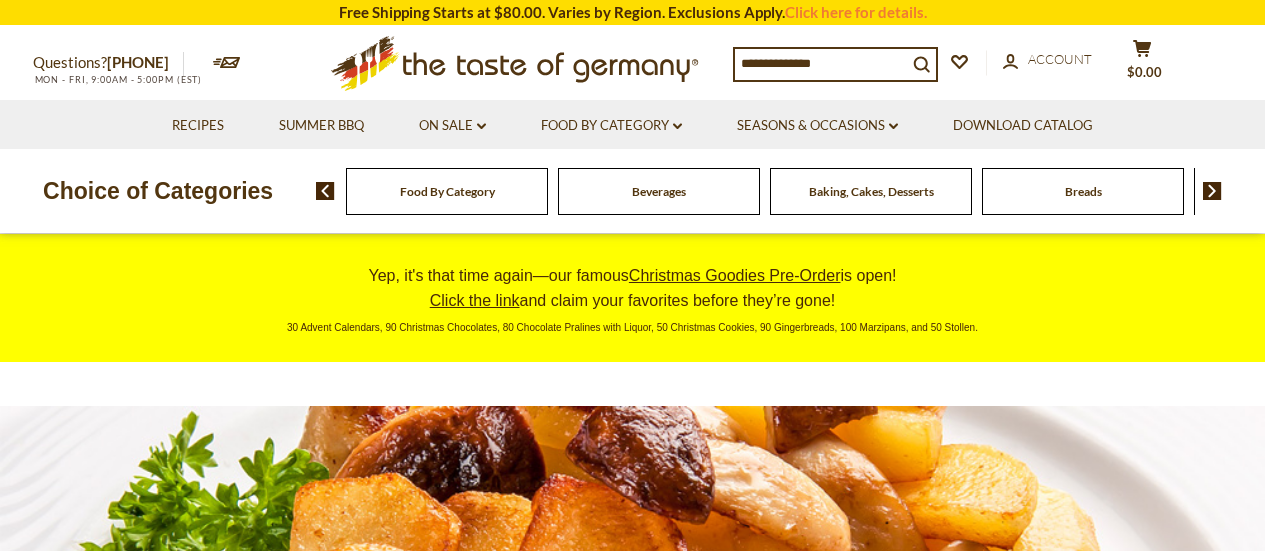 scroll, scrollTop: 0, scrollLeft: 0, axis: both 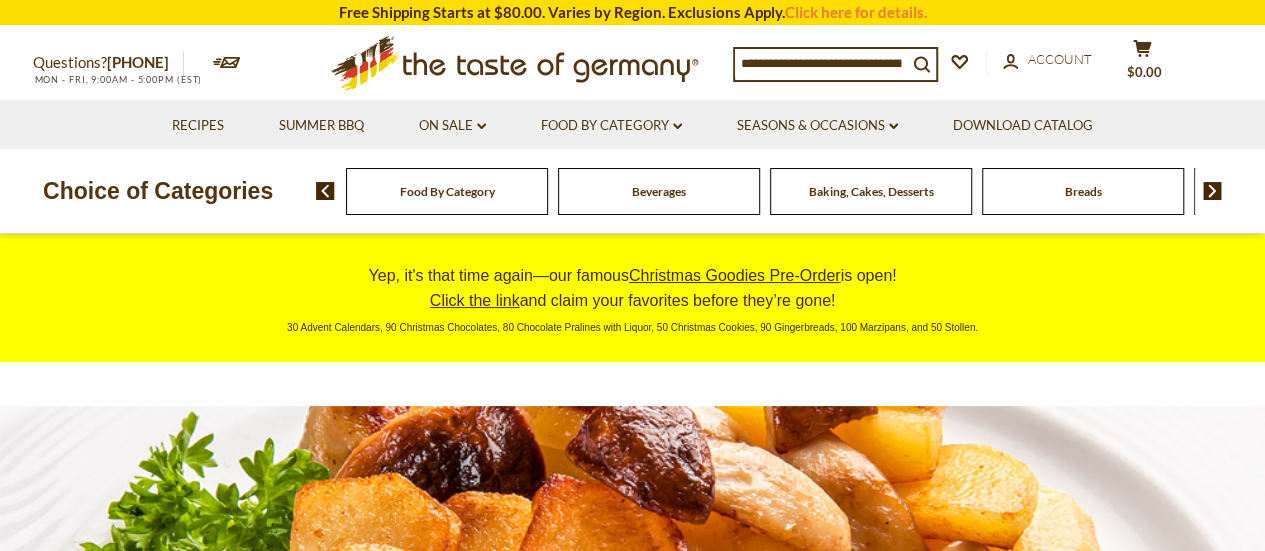 click on "Yes, I Want 10% Off" at bounding box center (917, 390) 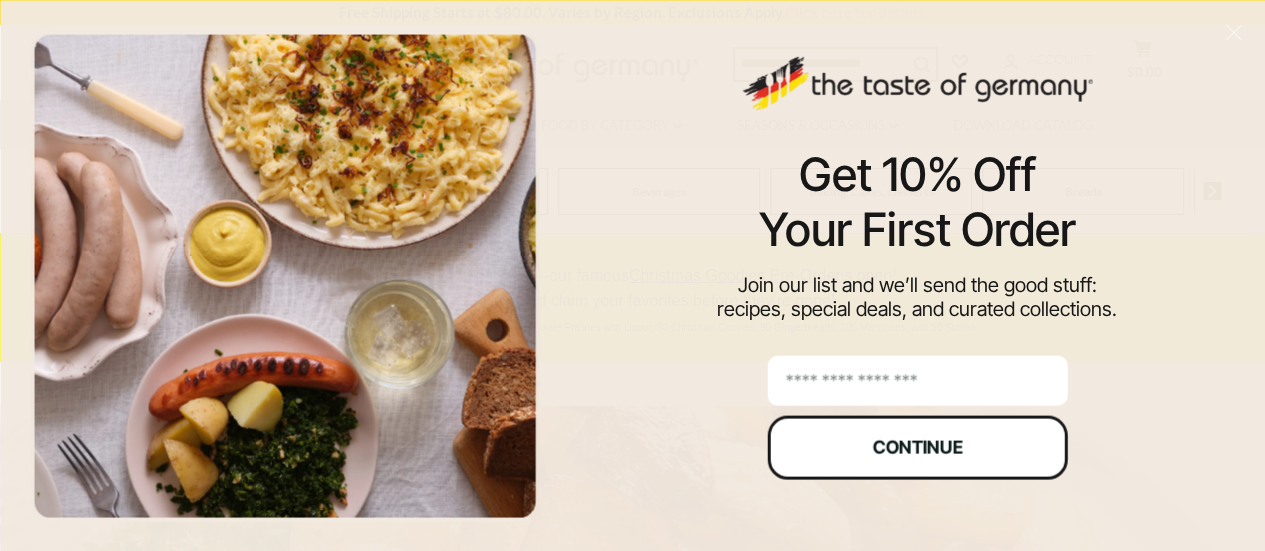 click on "Continue" at bounding box center [917, 447] 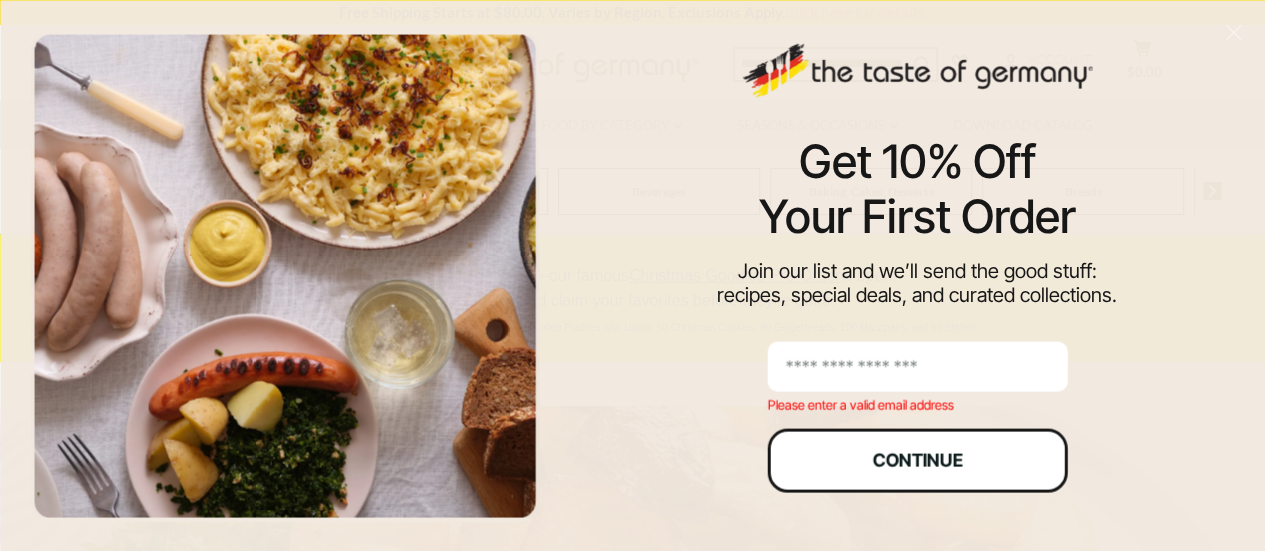 click on "Continue" at bounding box center (917, 460) 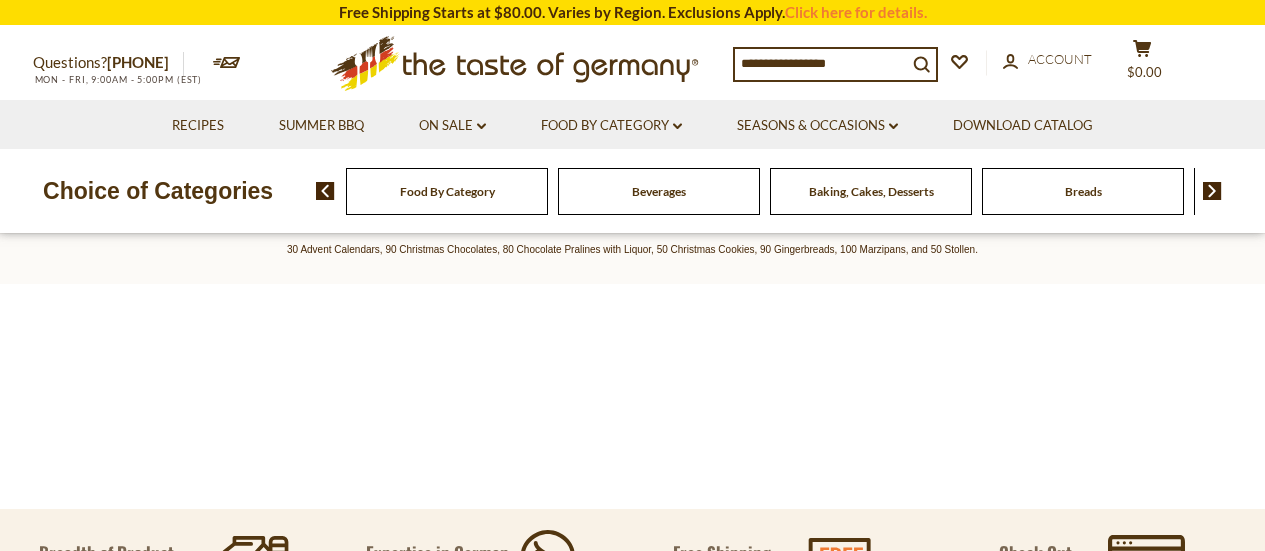 scroll, scrollTop: 0, scrollLeft: 0, axis: both 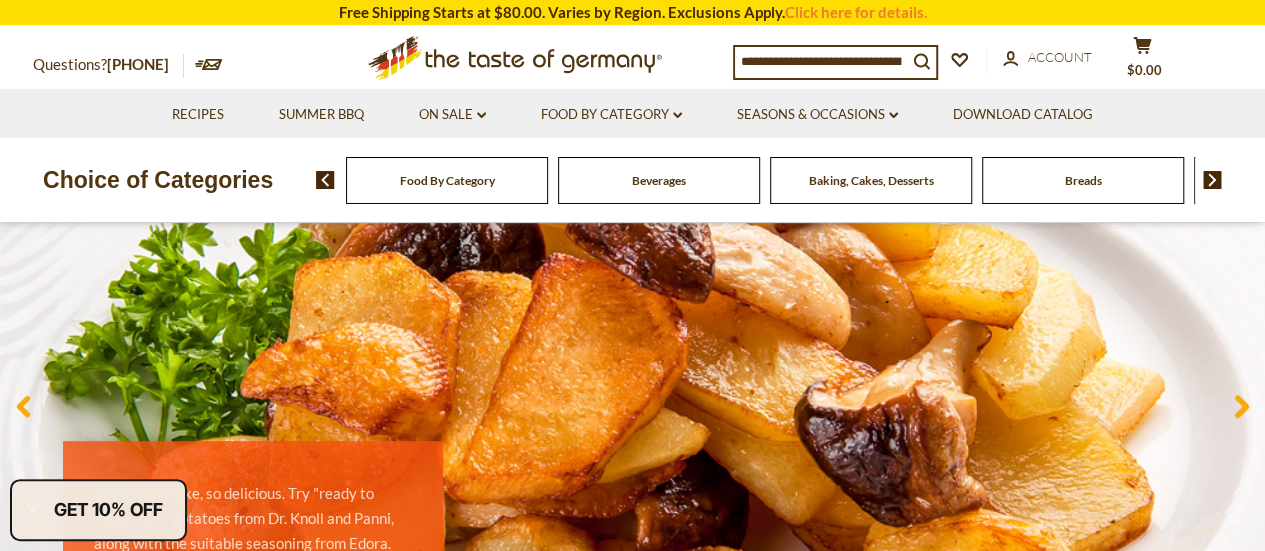 click on "Food By Category" at bounding box center [447, 180] 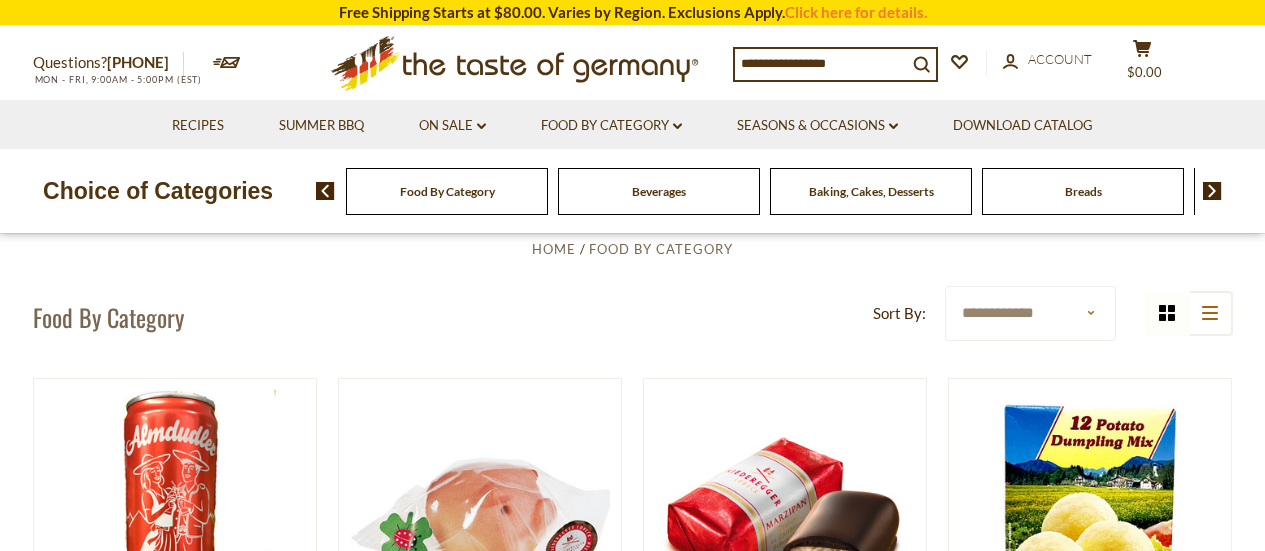 scroll, scrollTop: 0, scrollLeft: 0, axis: both 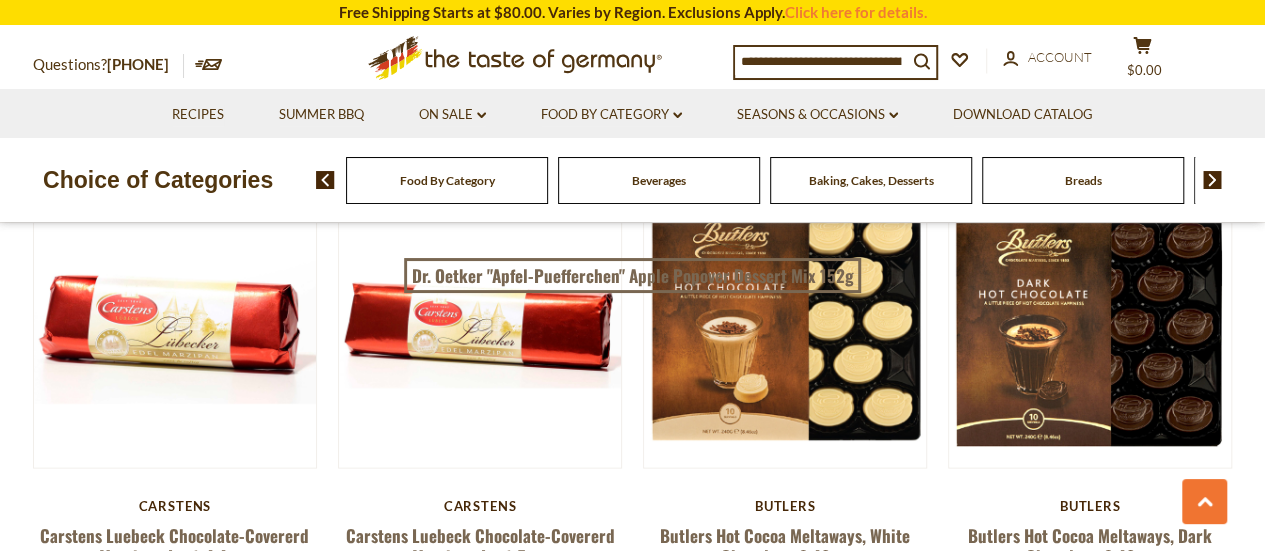 click on "Beverages" at bounding box center (447, 180) 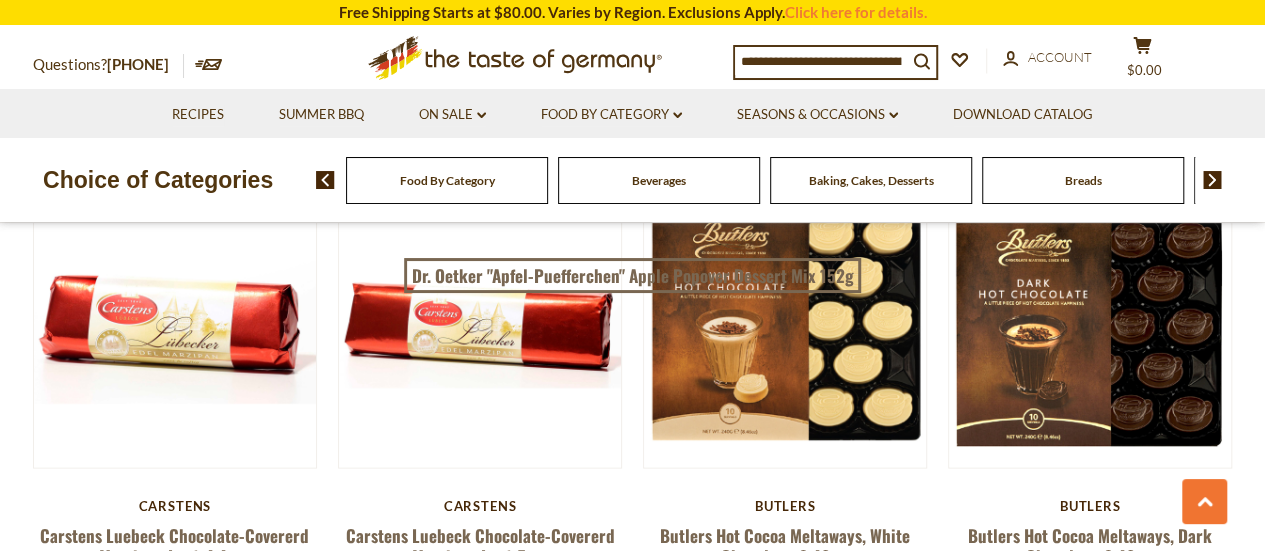 click on "Beverages" at bounding box center [447, 180] 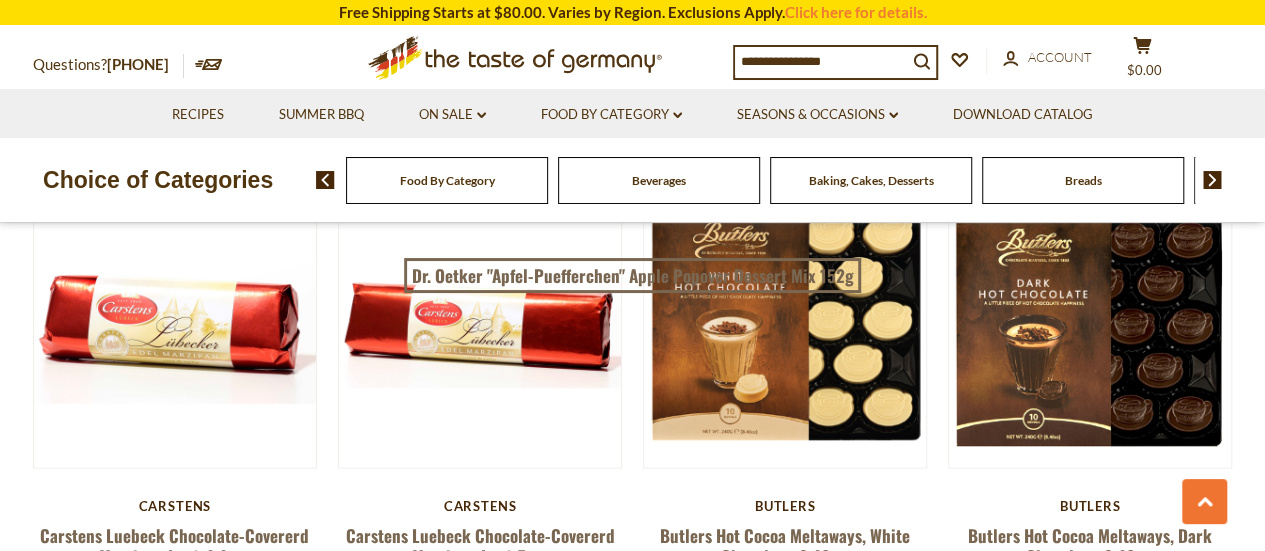 click on "Beverages" at bounding box center (659, 180) 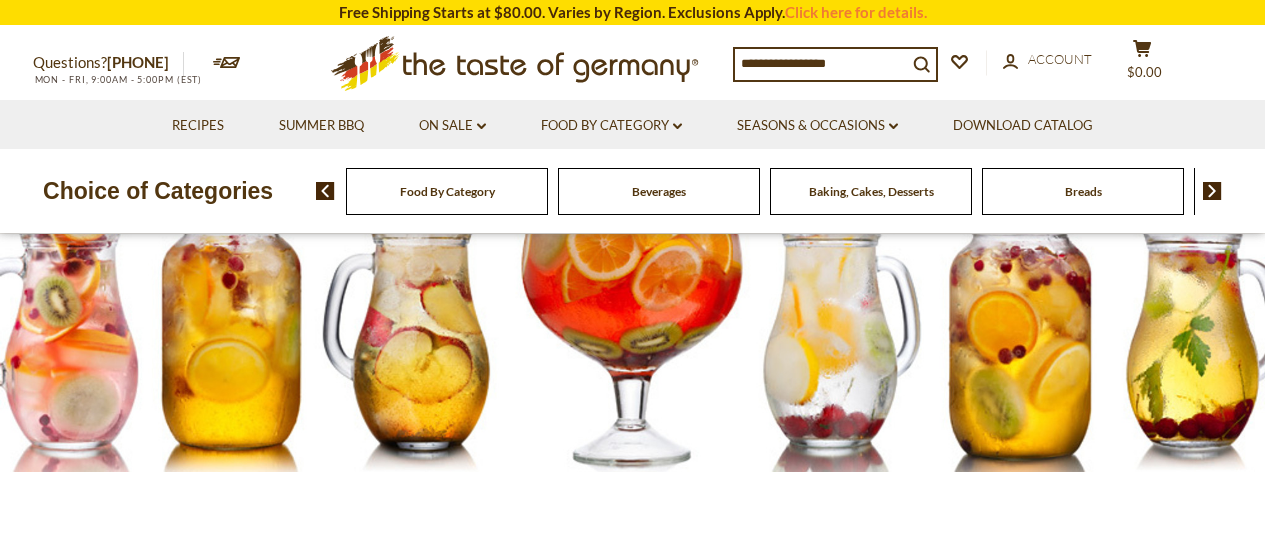 scroll, scrollTop: 0, scrollLeft: 0, axis: both 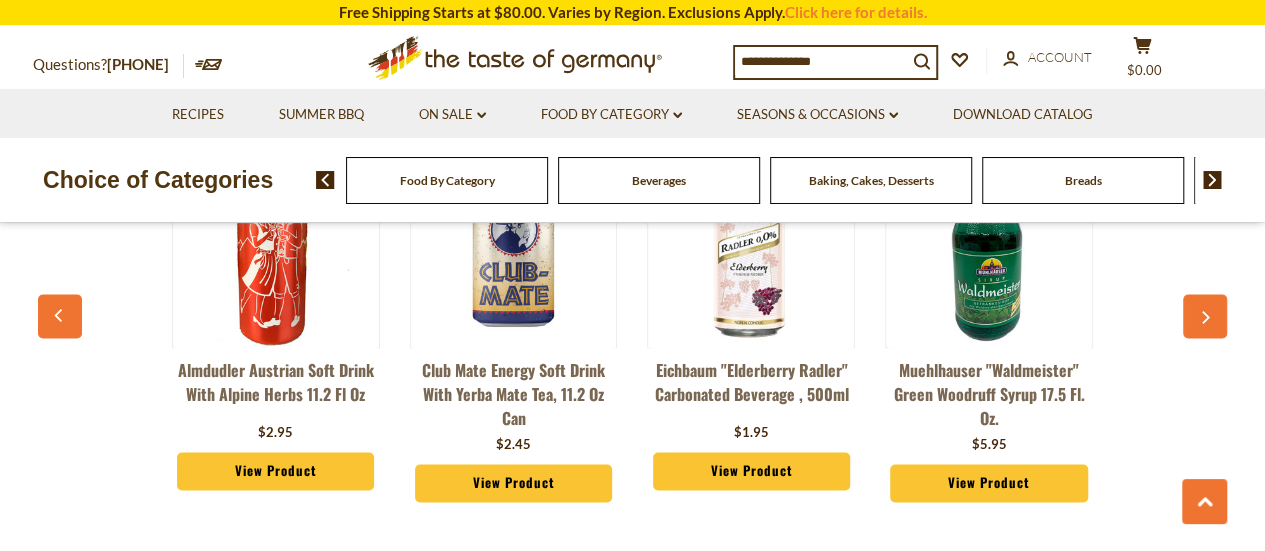 click on "Beverages" at bounding box center [447, 180] 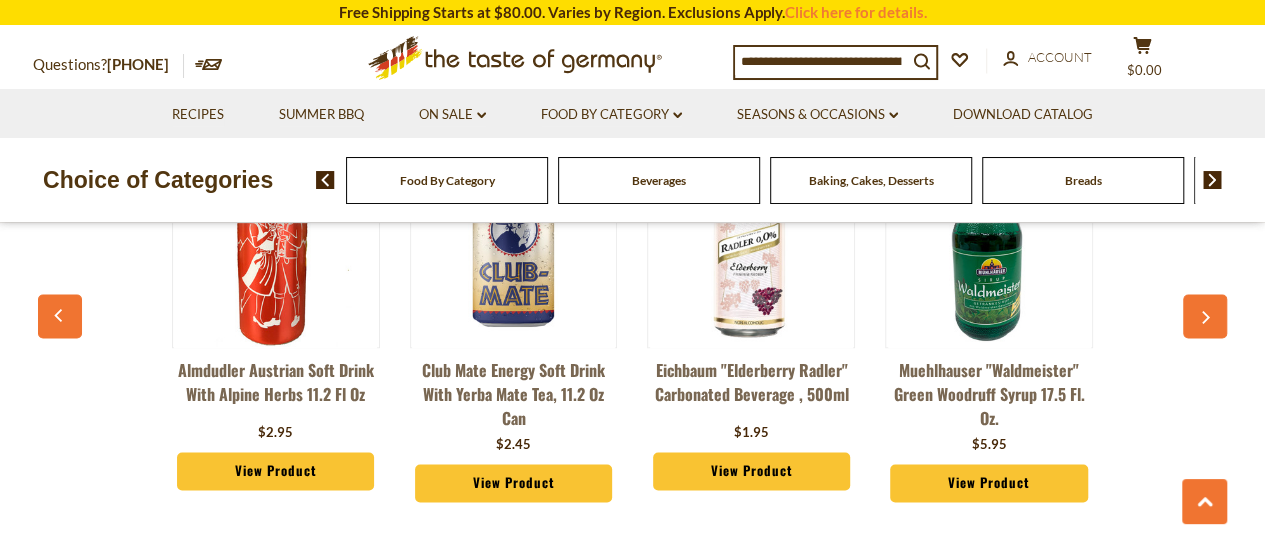 click on "Food By Category
dropdown_arrow
All Food By Category
Featured Products
Taste of Germany Collections
Beverages
Baking, Cakes, Desserts
Breads
Candy
Cereal
Cookies
Coffee, Cocoa & Tea
Chocolate & Marzipan
Cheese & Dairy
Condiments, Seasonings
Fish
Jams and Honey
Kosher
Pasta and Potato
Pickled Vegetables
Plant-Based
Salad Dressings & Dips
Savory Snacks
Sausages" at bounding box center [611, 113] 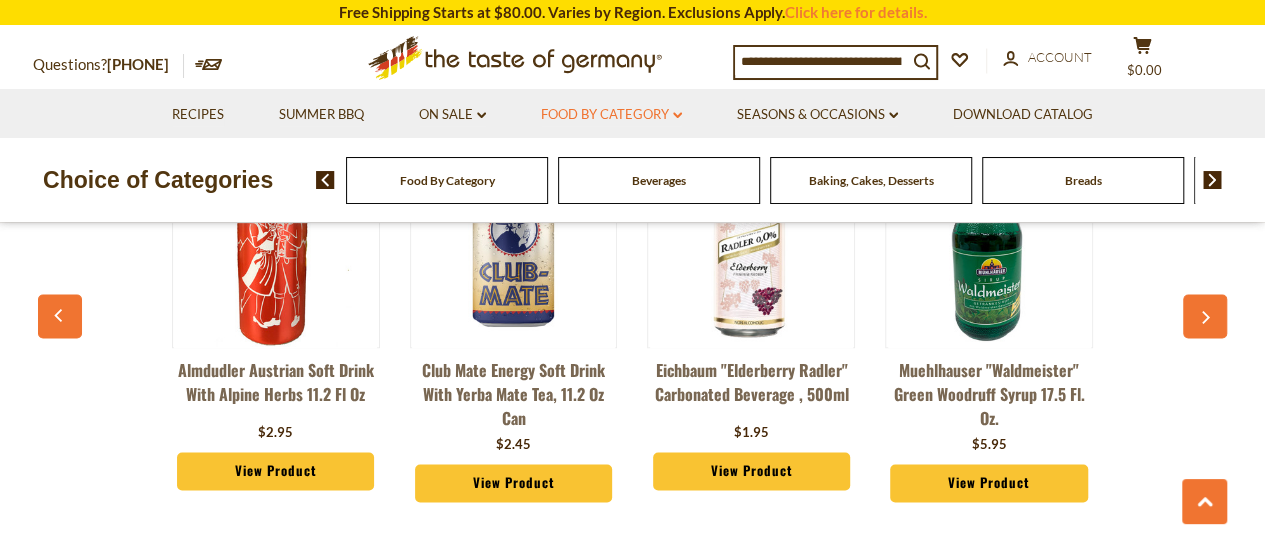 click on "Food By Category
dropdown_arrow" at bounding box center [611, 115] 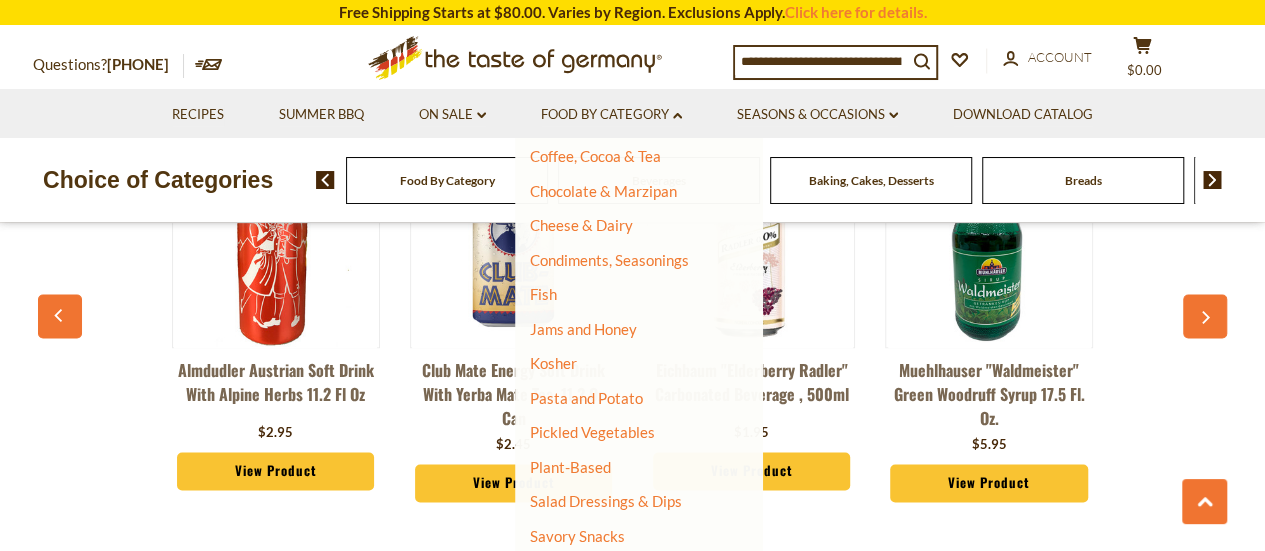 scroll, scrollTop: 323, scrollLeft: 0, axis: vertical 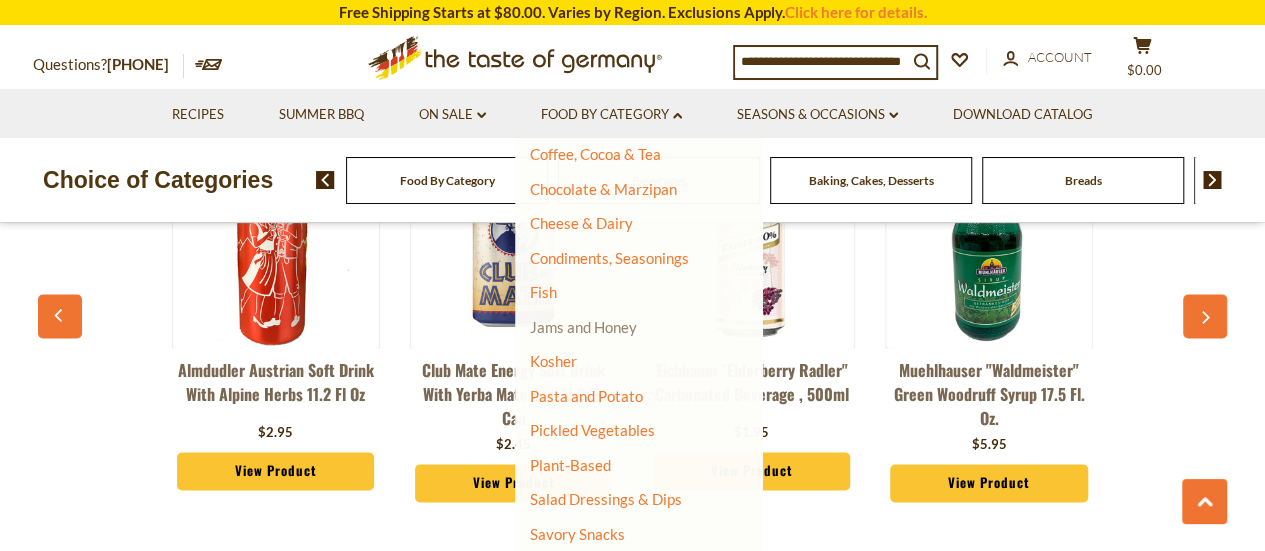 click on "Jams and Honey" at bounding box center (583, 327) 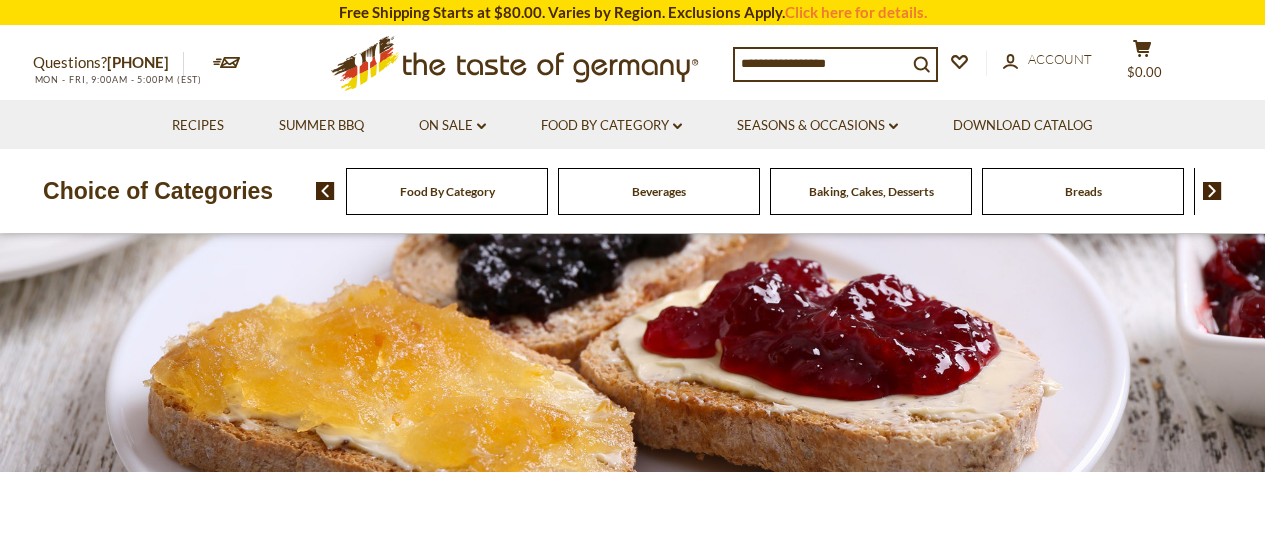 scroll, scrollTop: 0, scrollLeft: 0, axis: both 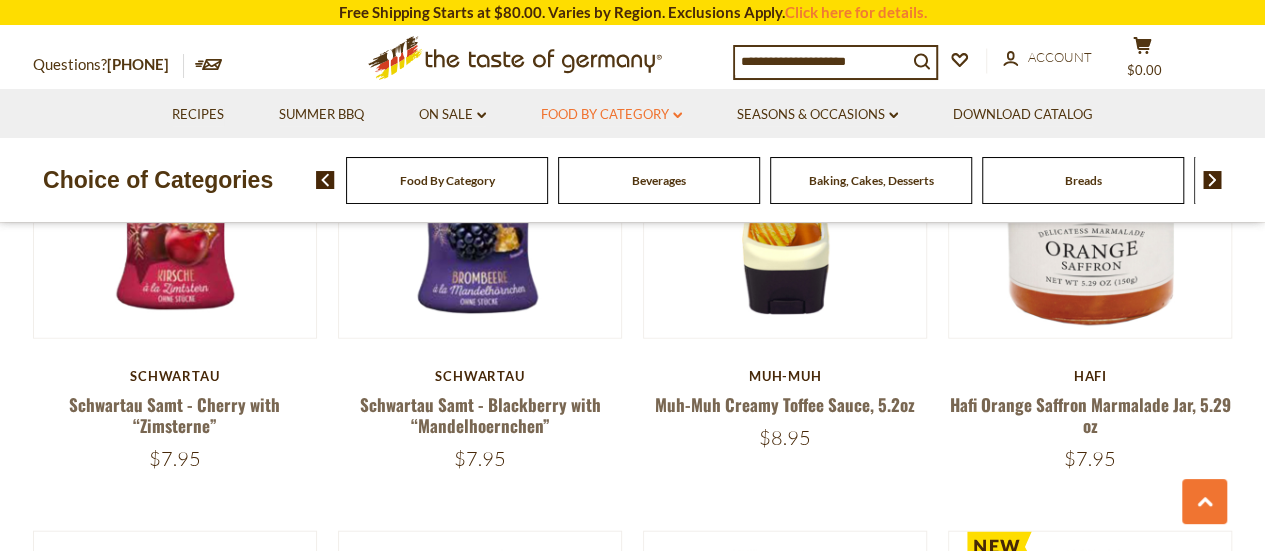 click on "Food By Category
dropdown_arrow" at bounding box center (611, 115) 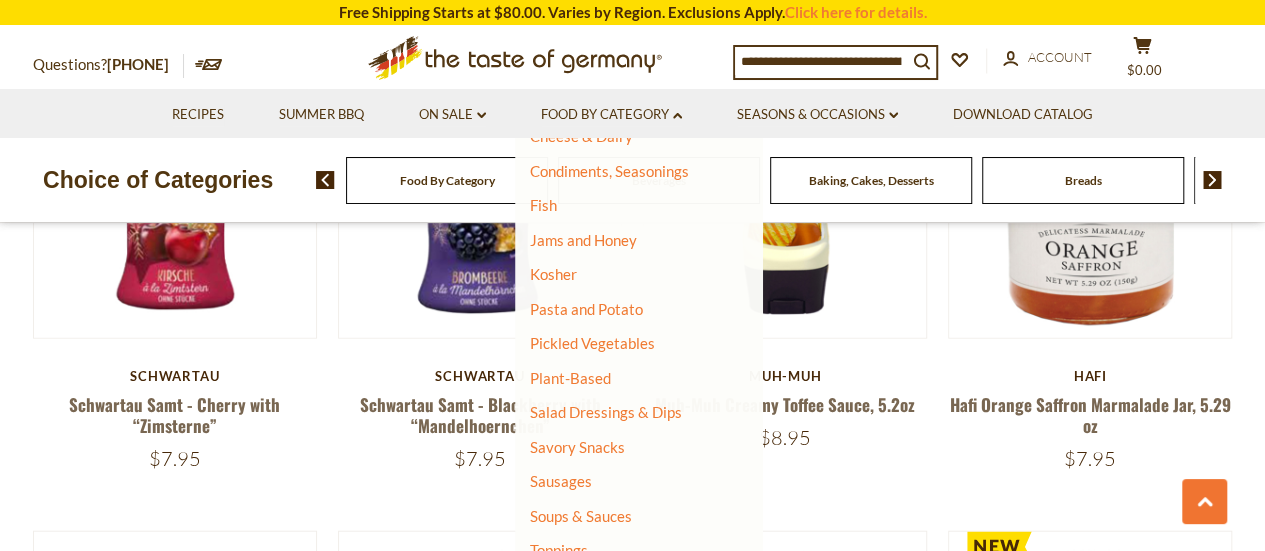 scroll, scrollTop: 527, scrollLeft: 0, axis: vertical 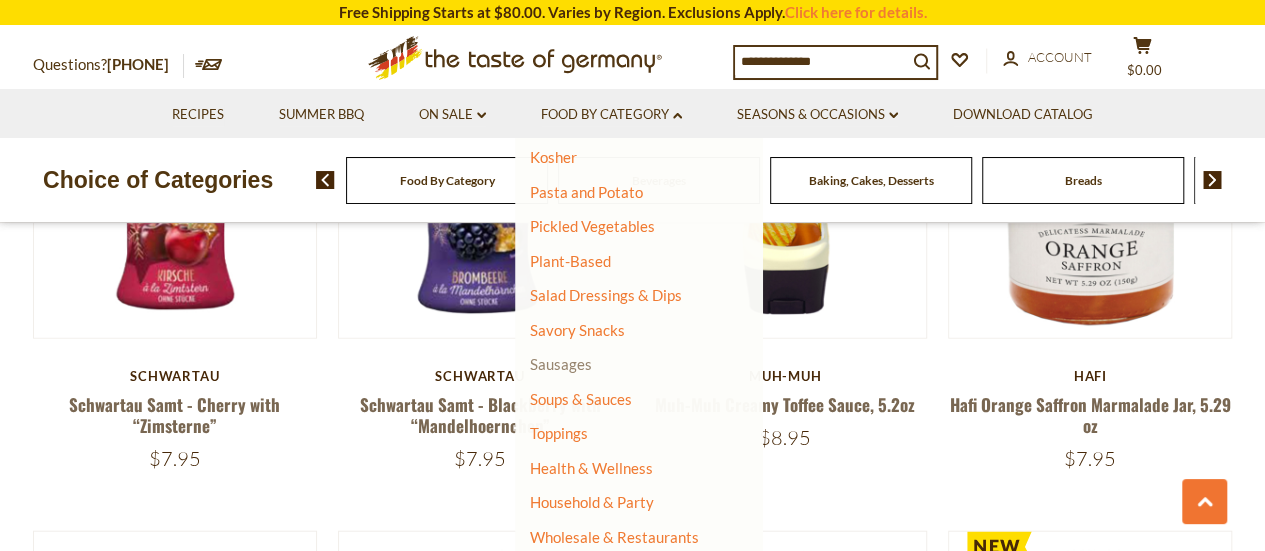 click on "Sausages" at bounding box center (561, 364) 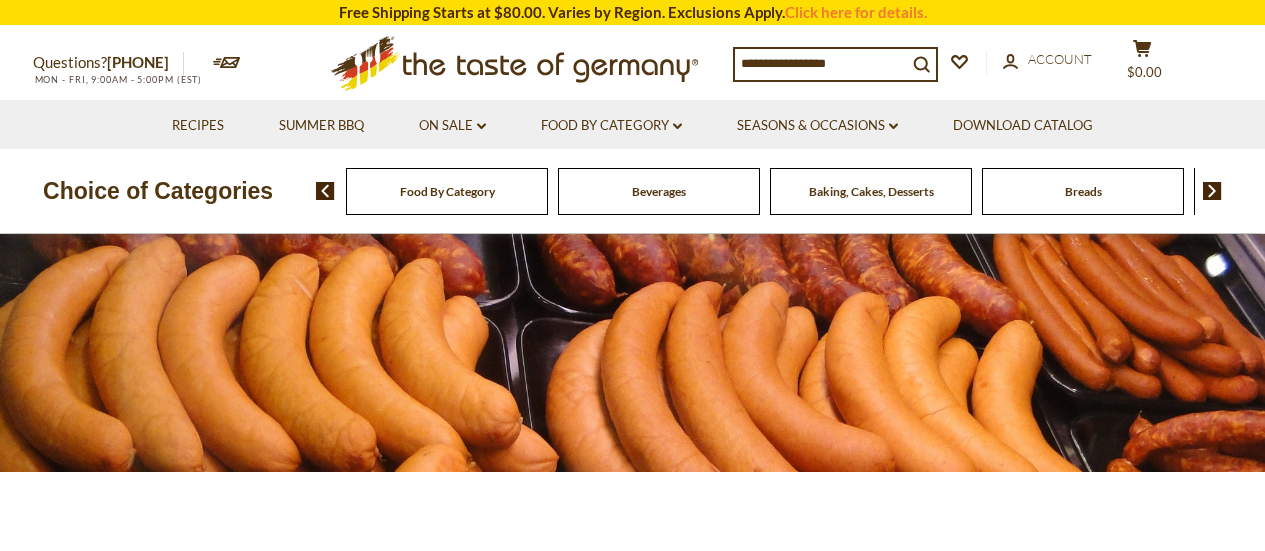 scroll, scrollTop: 0, scrollLeft: 0, axis: both 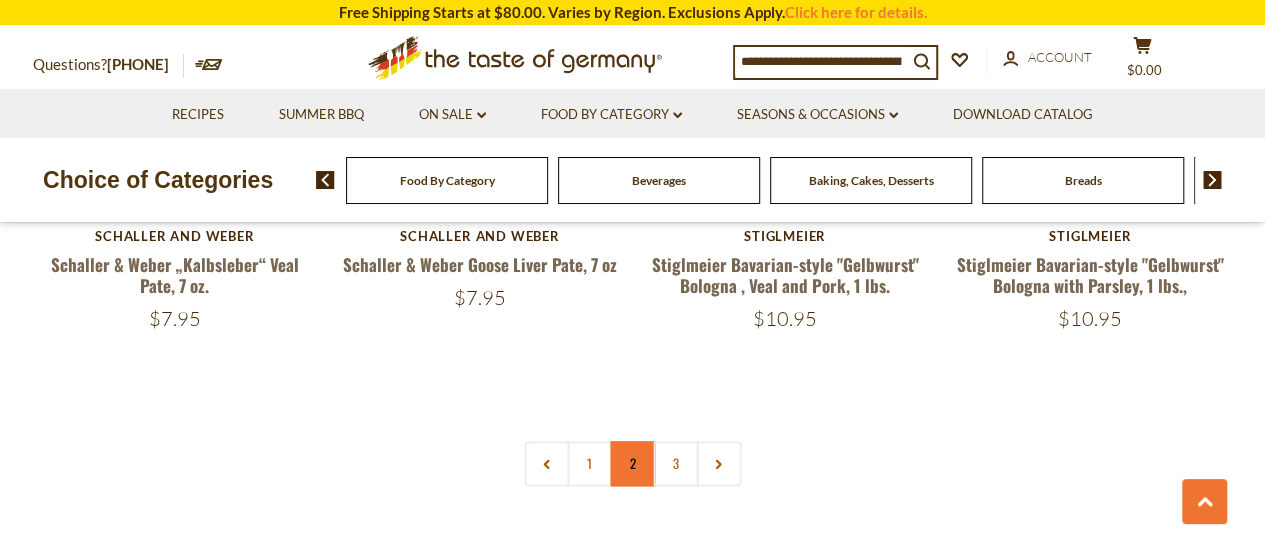 click on "2" at bounding box center [632, 463] 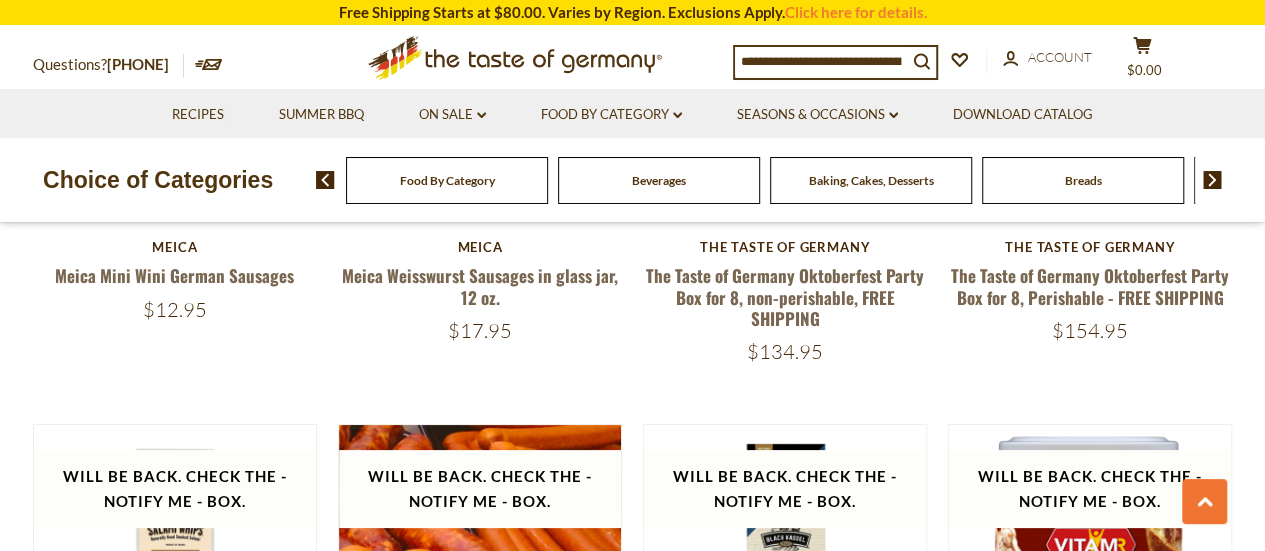 scroll, scrollTop: 3712, scrollLeft: 0, axis: vertical 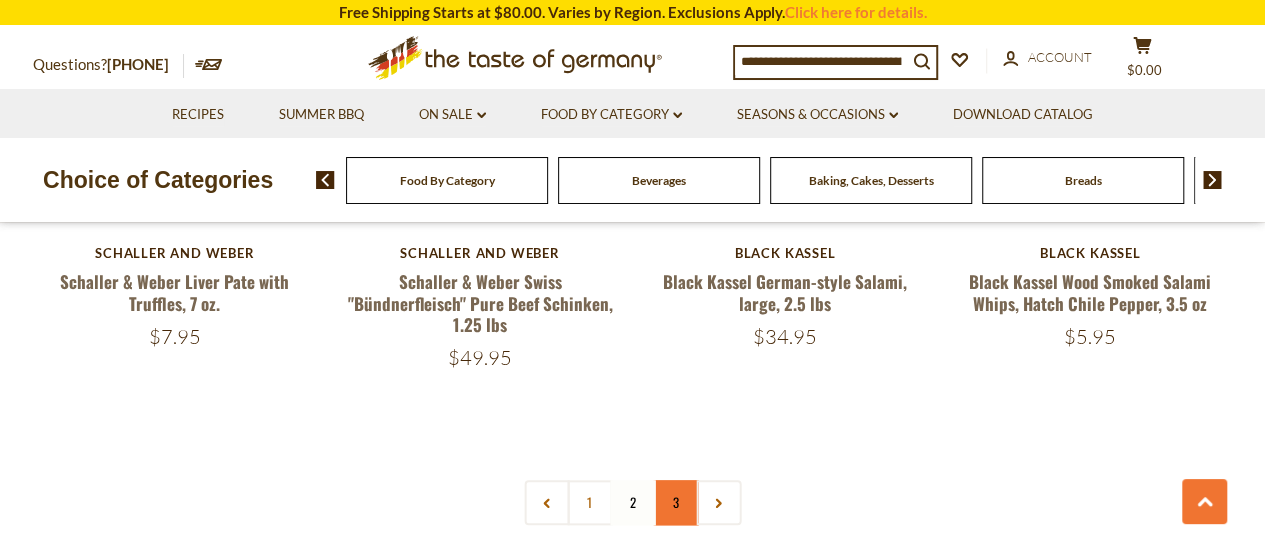 click on "3" at bounding box center [675, 502] 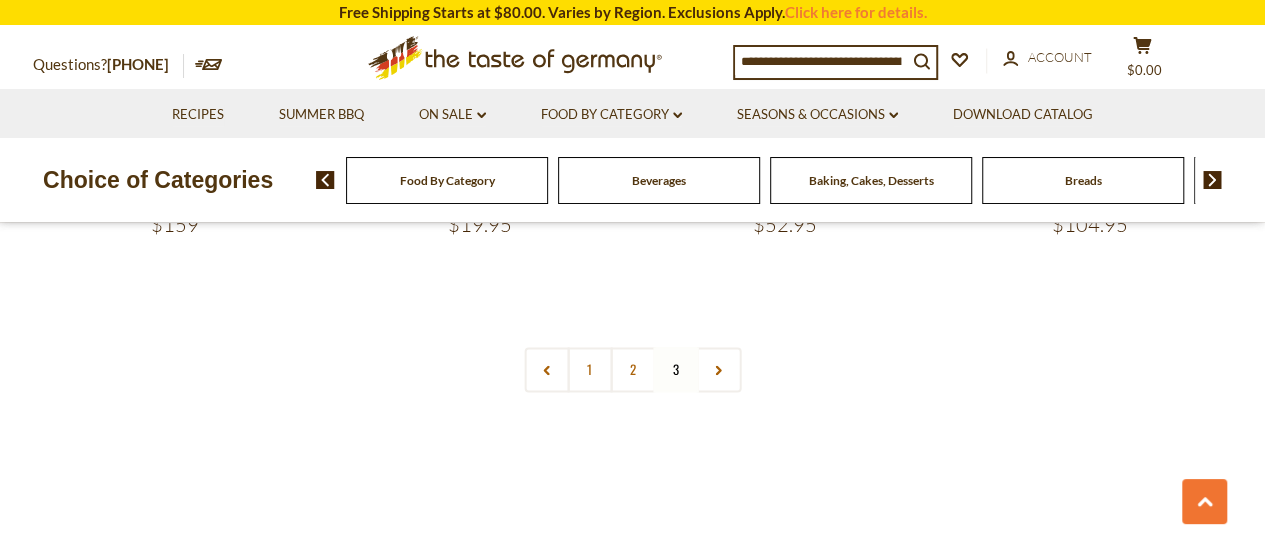 scroll, scrollTop: 1452, scrollLeft: 0, axis: vertical 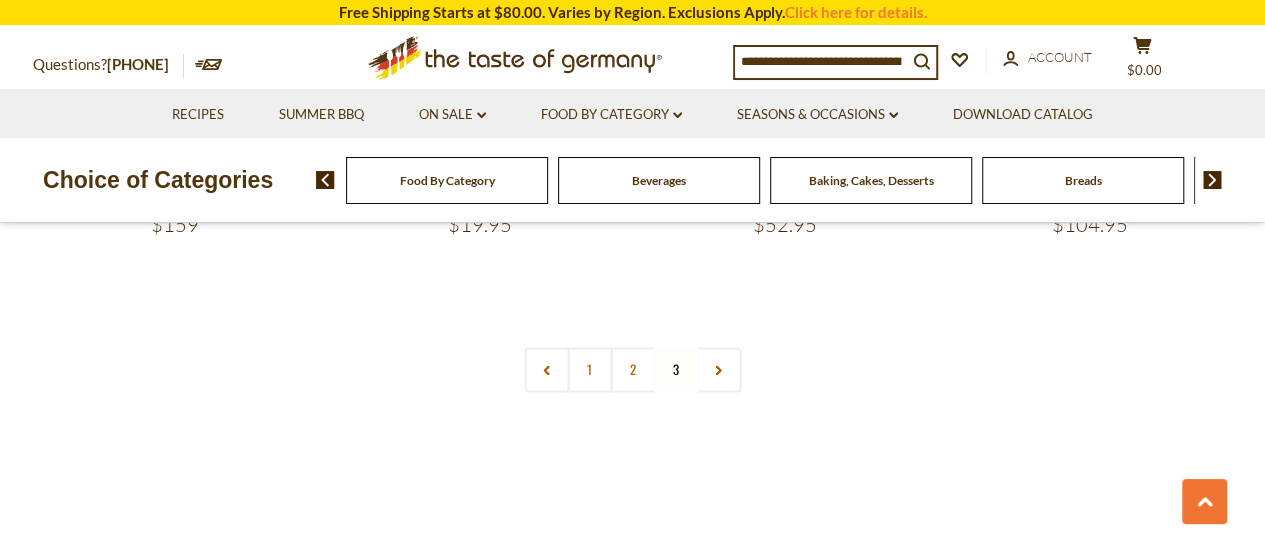 click on "Choice of Categories
Food By Category
Beverages
Baking, Cakes, Desserts
Breads
Candy
Cereal
Cookies
Coffee, Cocoa & Tea
Chocolate & Marzipan
Fish" at bounding box center [632, 180] 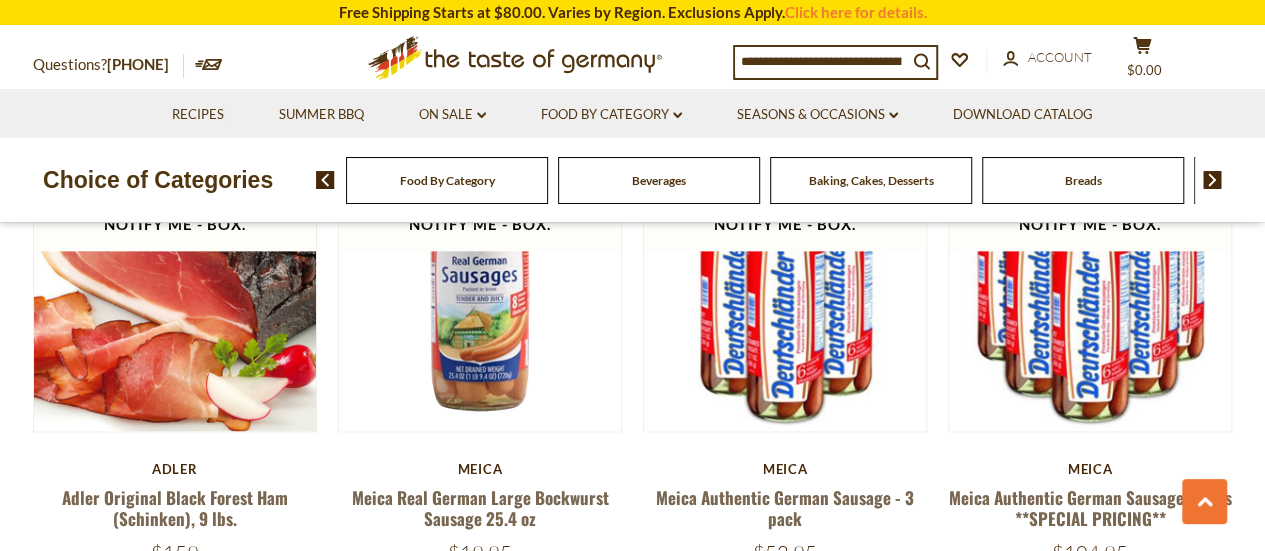 scroll, scrollTop: 1124, scrollLeft: 0, axis: vertical 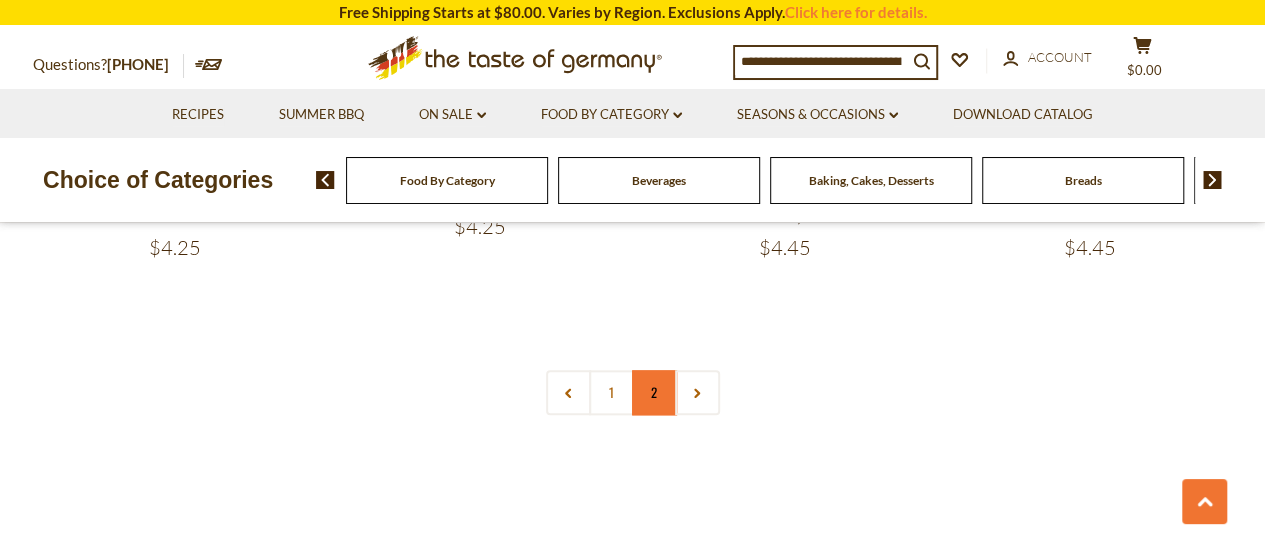click on "2" at bounding box center (654, 392) 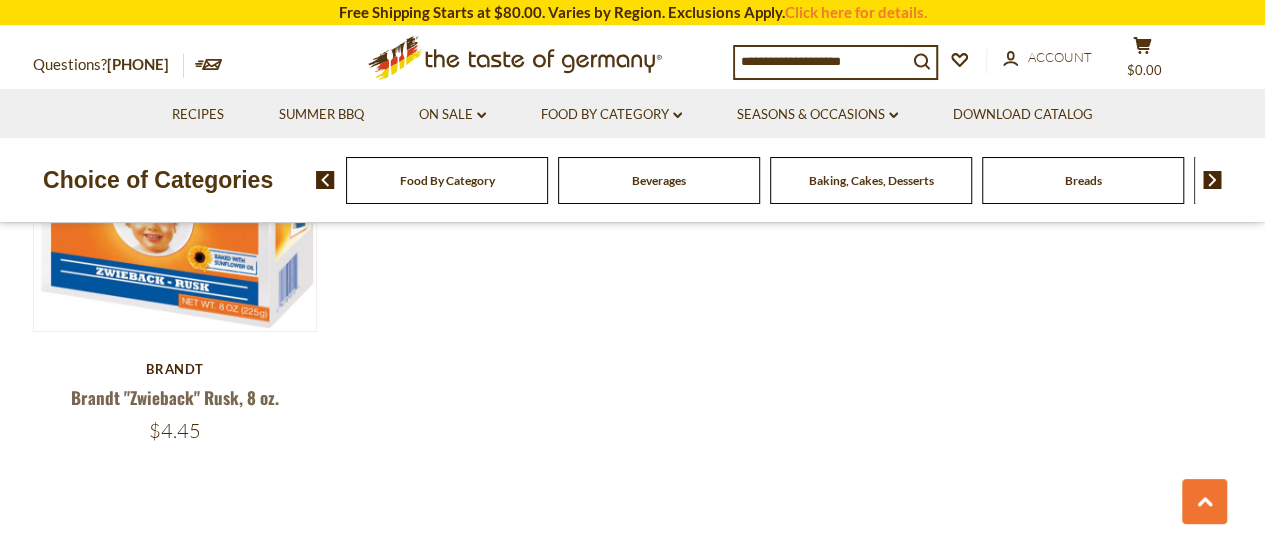 scroll, scrollTop: 3138, scrollLeft: 0, axis: vertical 